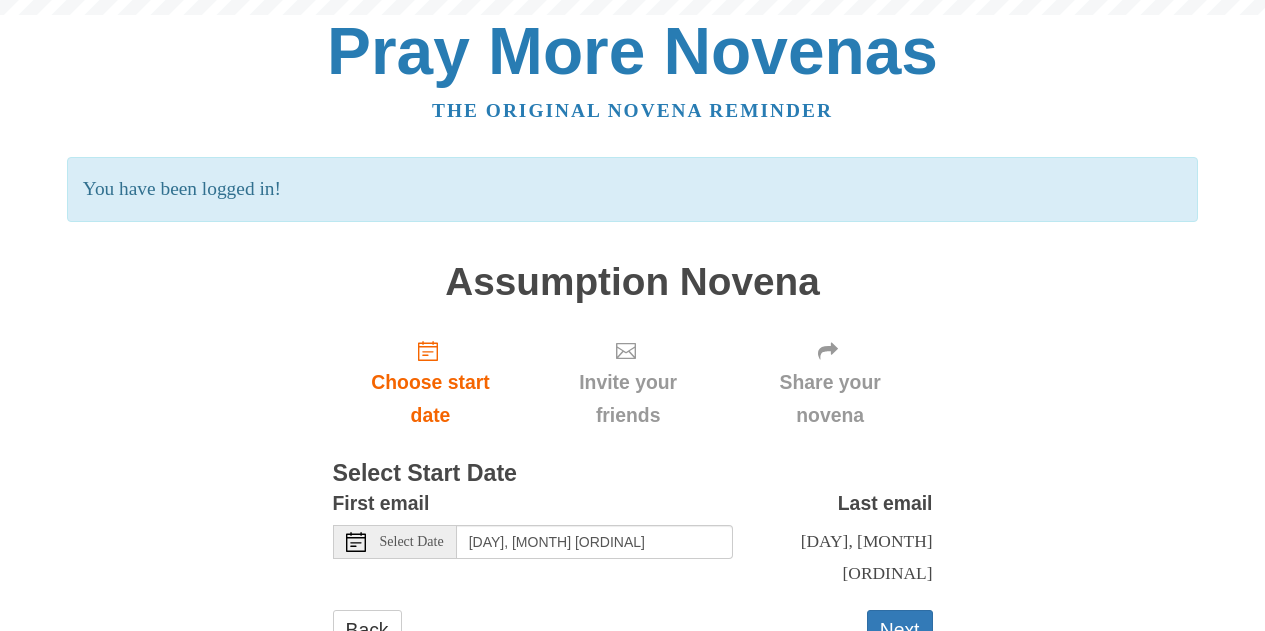 scroll, scrollTop: 0, scrollLeft: 0, axis: both 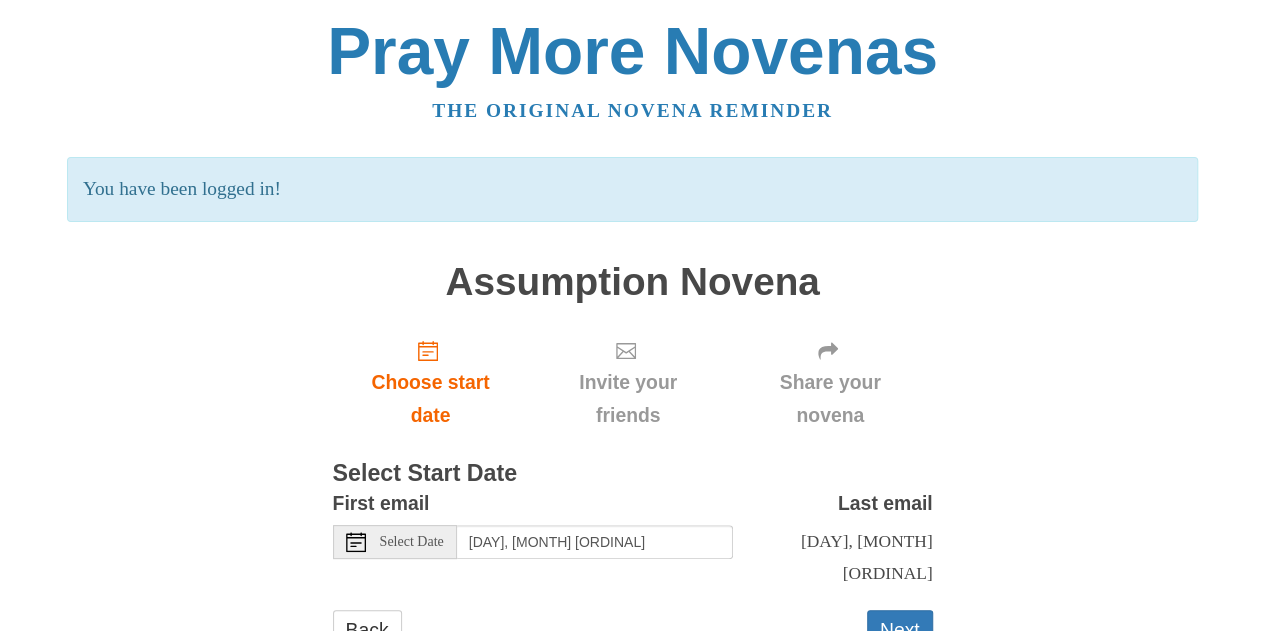 click 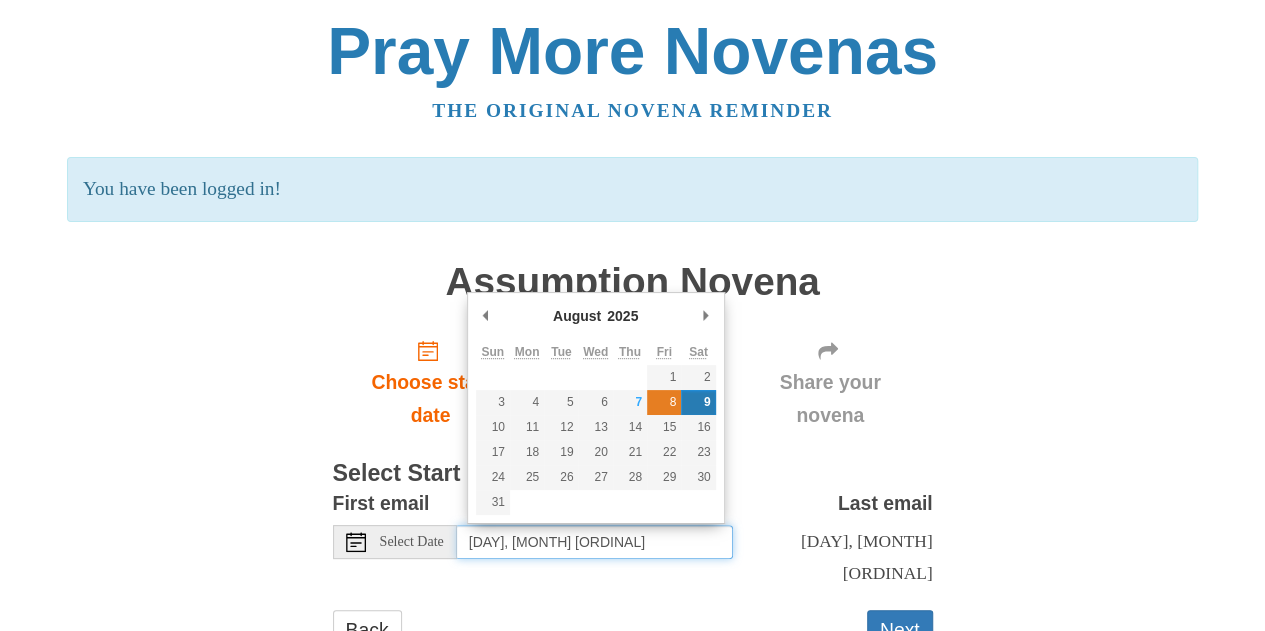 type on "[DAY], [MONTH] [DAY_NUM]" 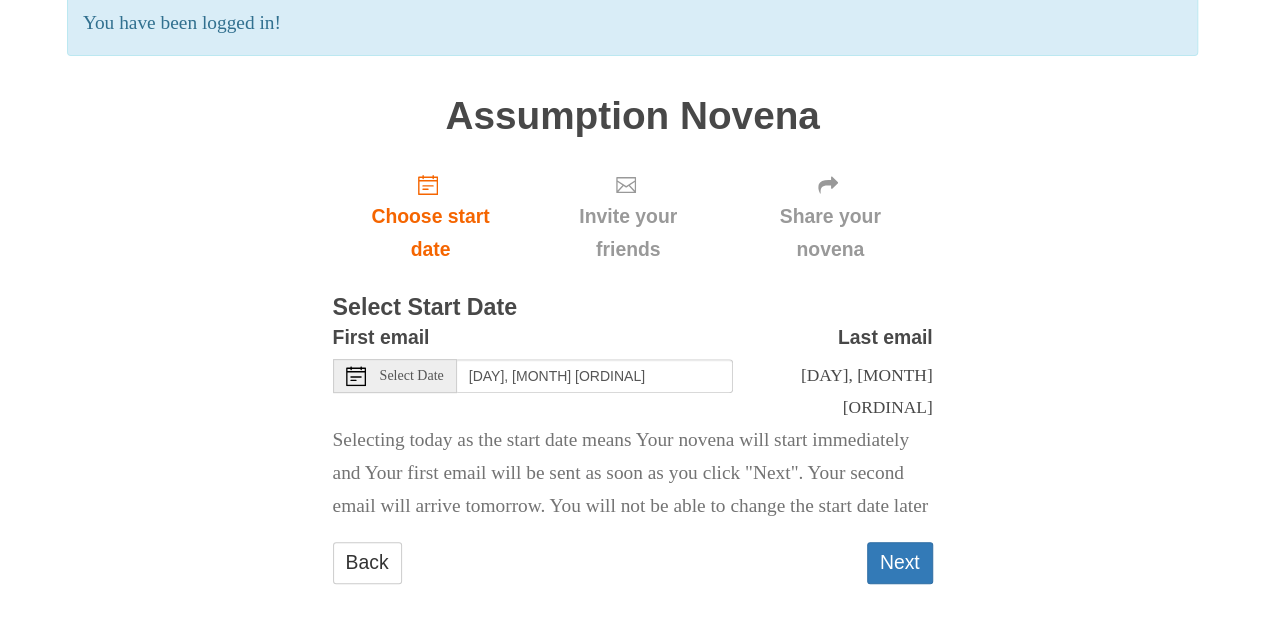 scroll, scrollTop: 192, scrollLeft: 0, axis: vertical 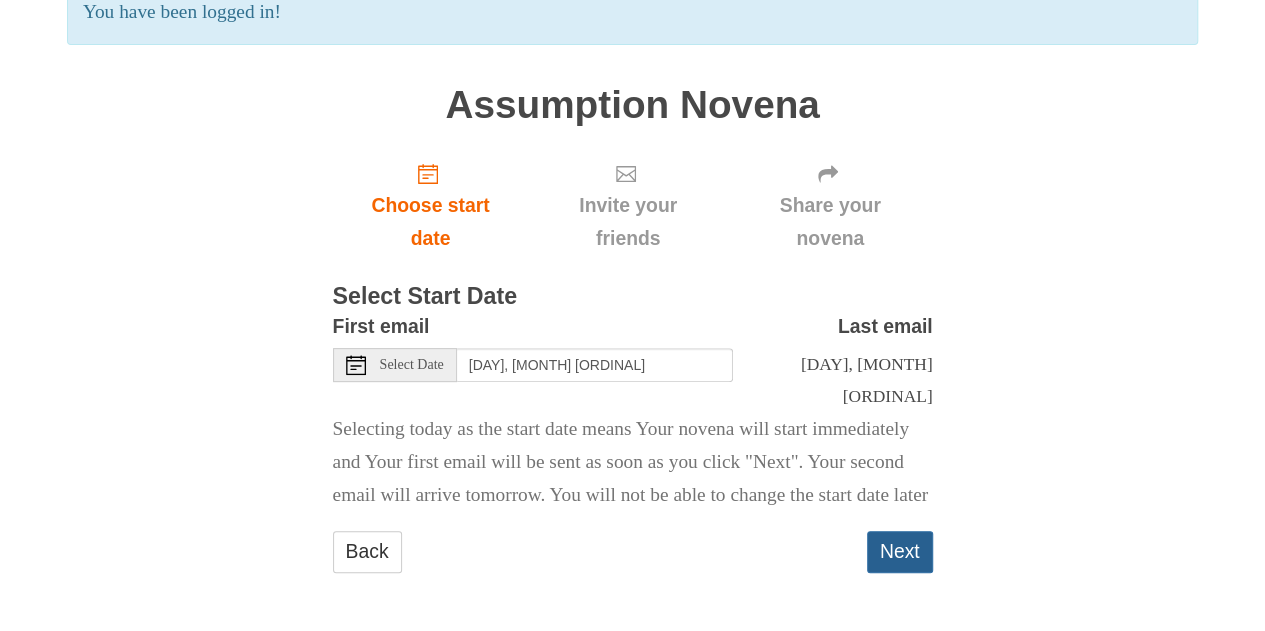click on "Next" at bounding box center (900, 551) 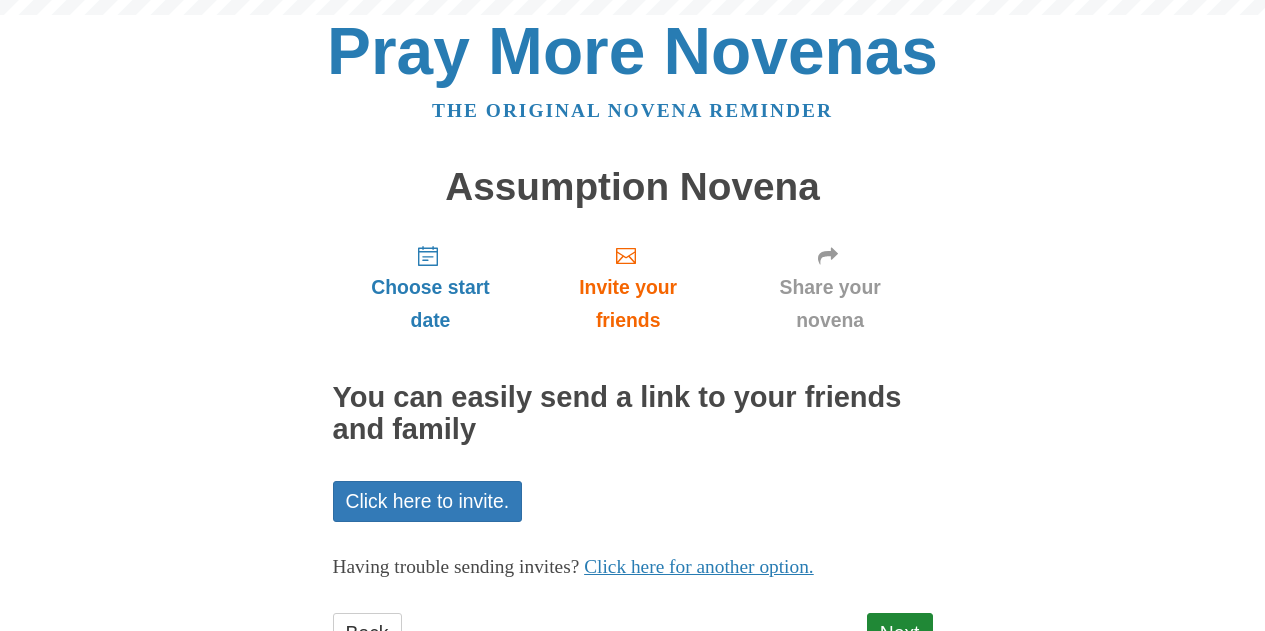scroll, scrollTop: 0, scrollLeft: 0, axis: both 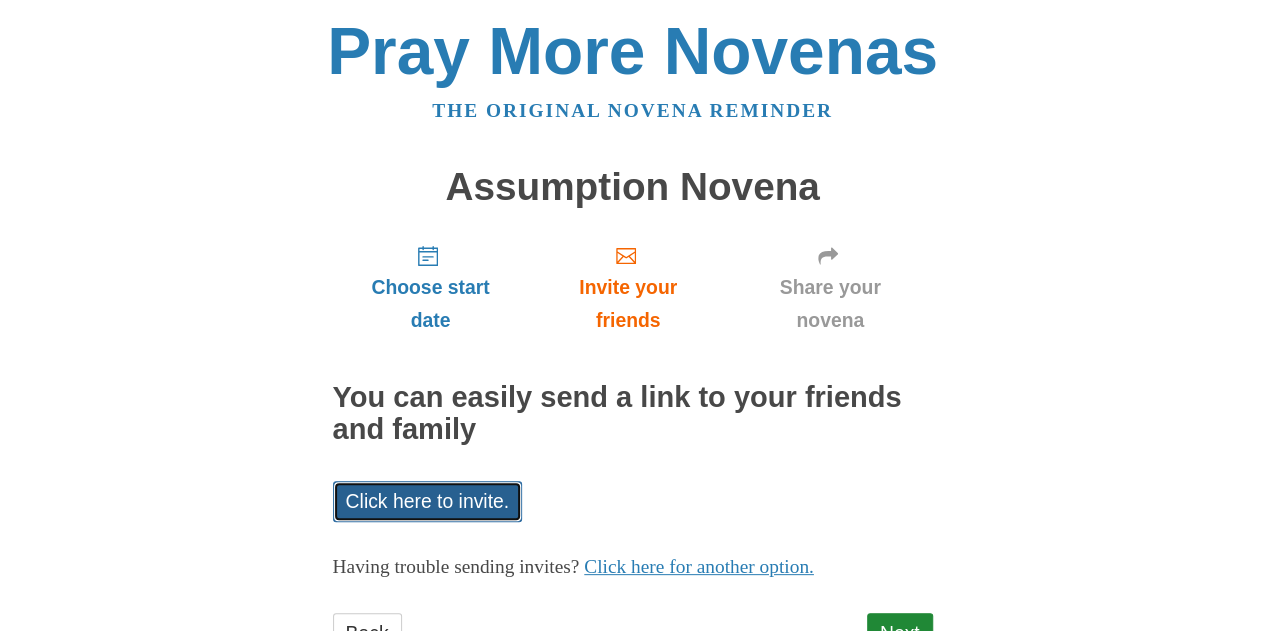 click on "Click here to invite." at bounding box center (428, 501) 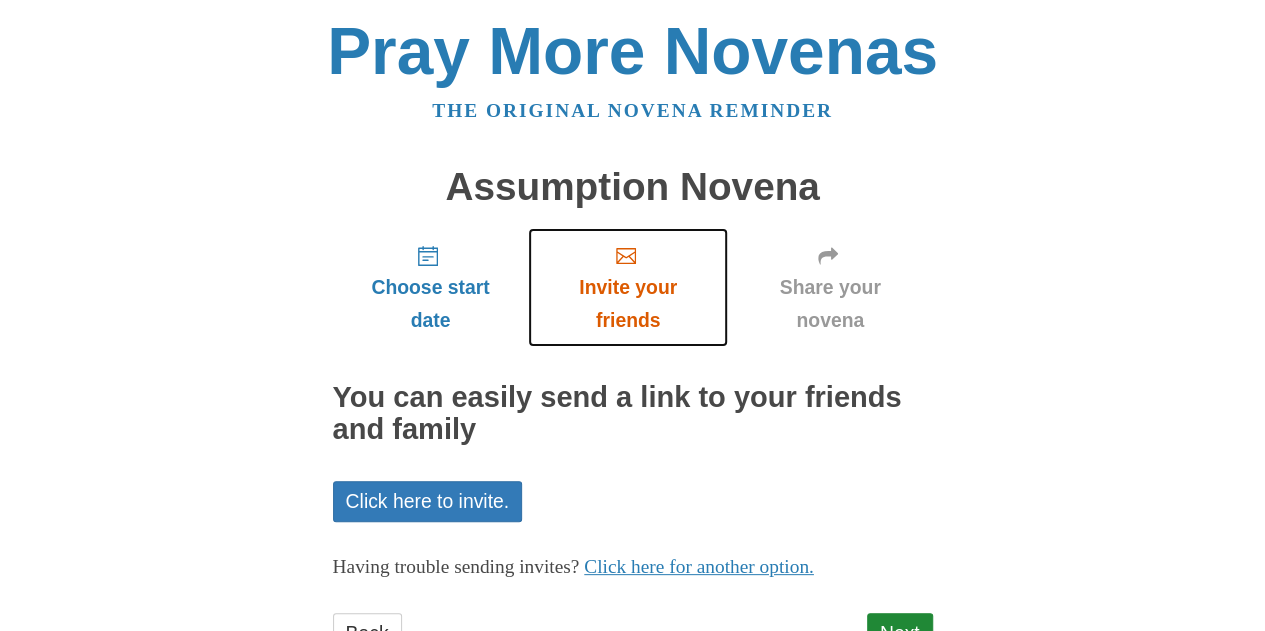 click on "Invite your friends" at bounding box center (627, 304) 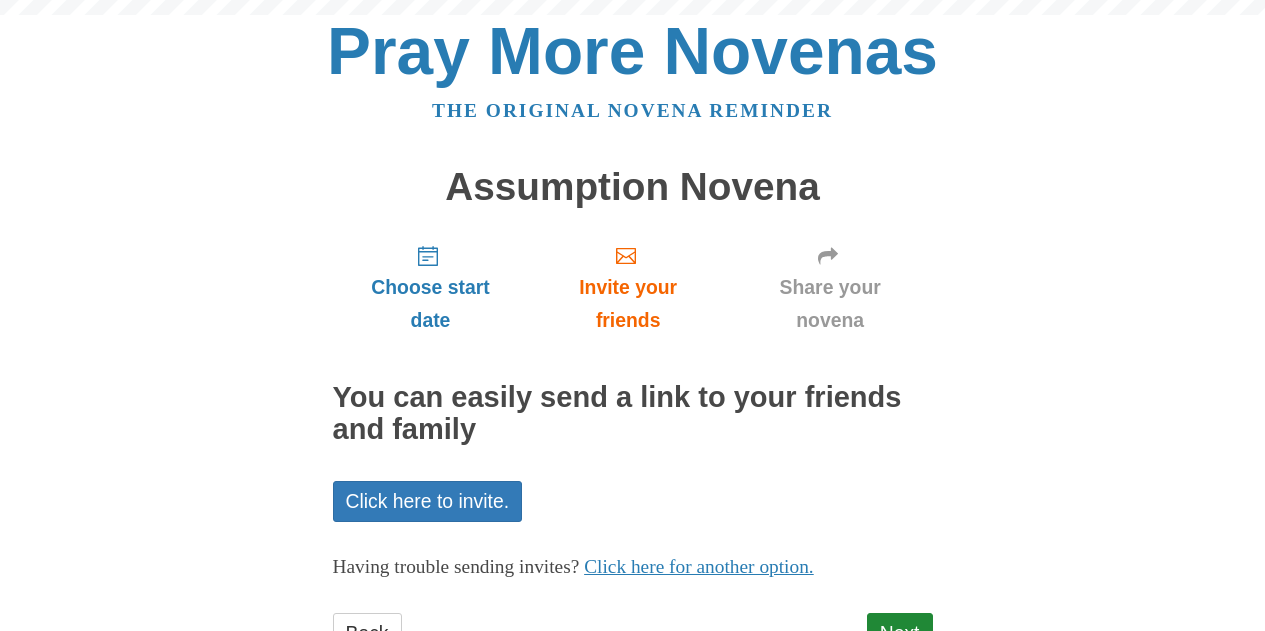 scroll, scrollTop: 0, scrollLeft: 0, axis: both 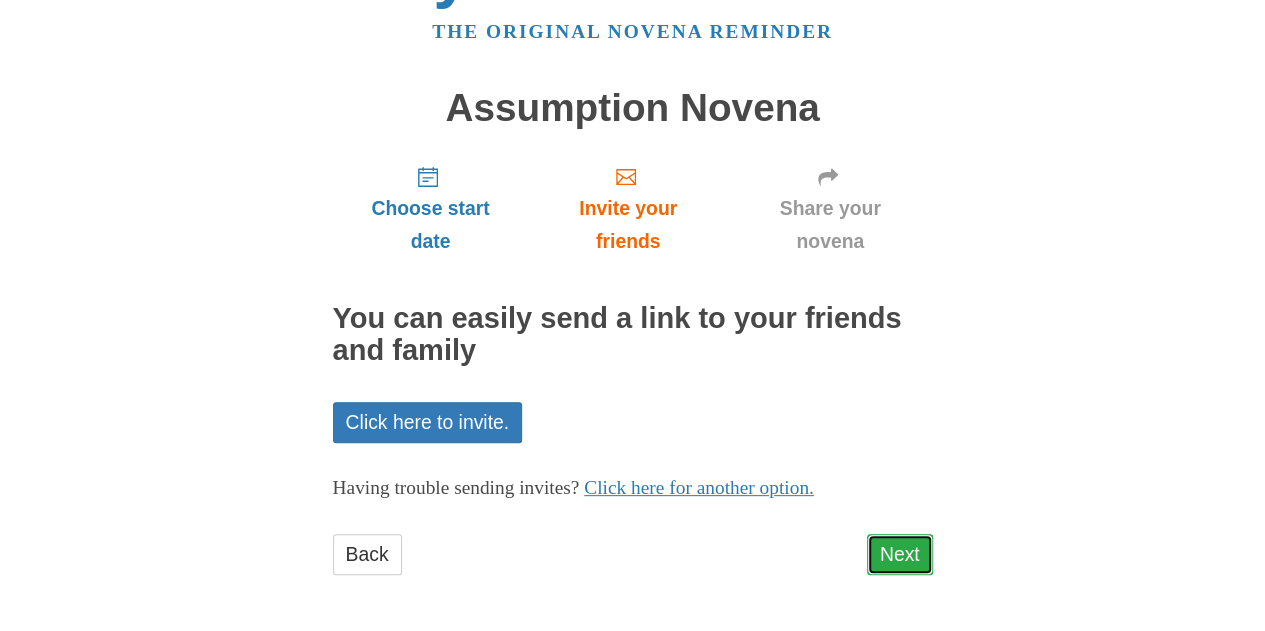 click on "Next" at bounding box center [900, 554] 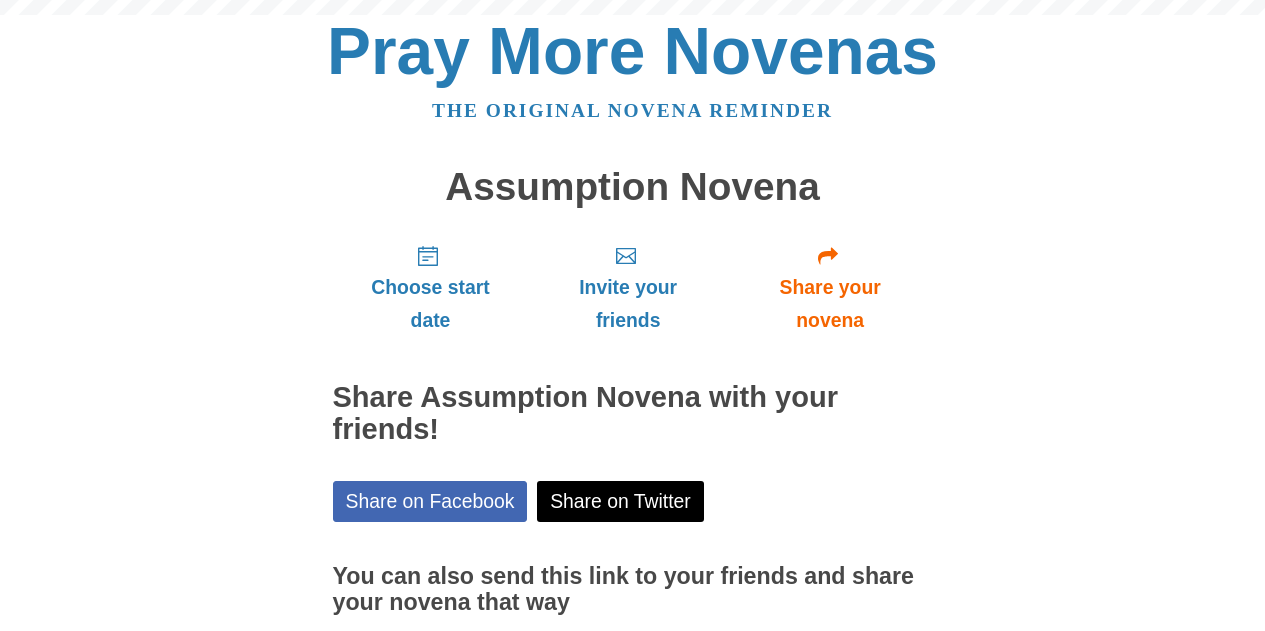 scroll, scrollTop: 0, scrollLeft: 0, axis: both 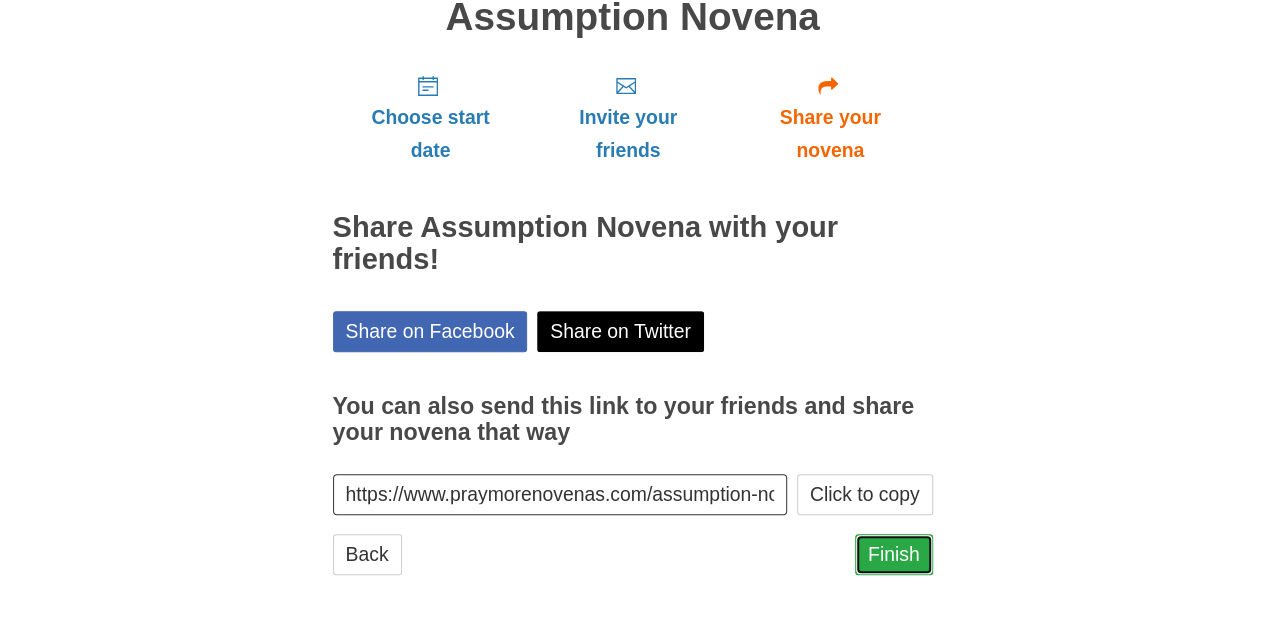 click on "Finish" at bounding box center [894, 554] 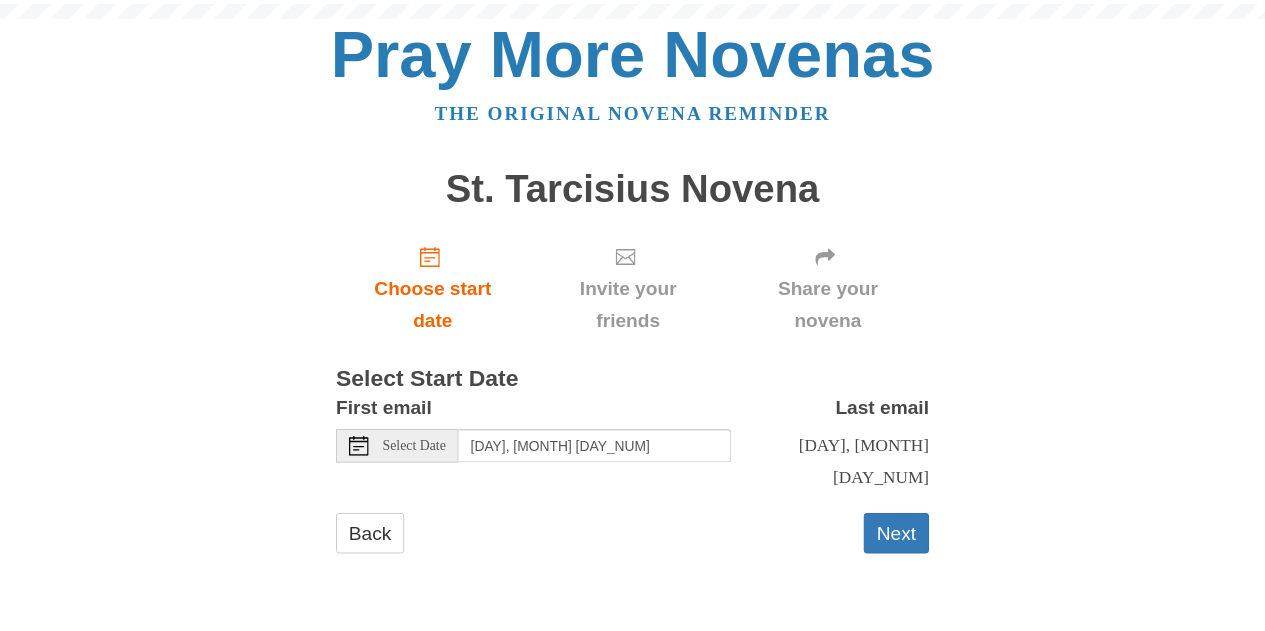 scroll, scrollTop: 0, scrollLeft: 0, axis: both 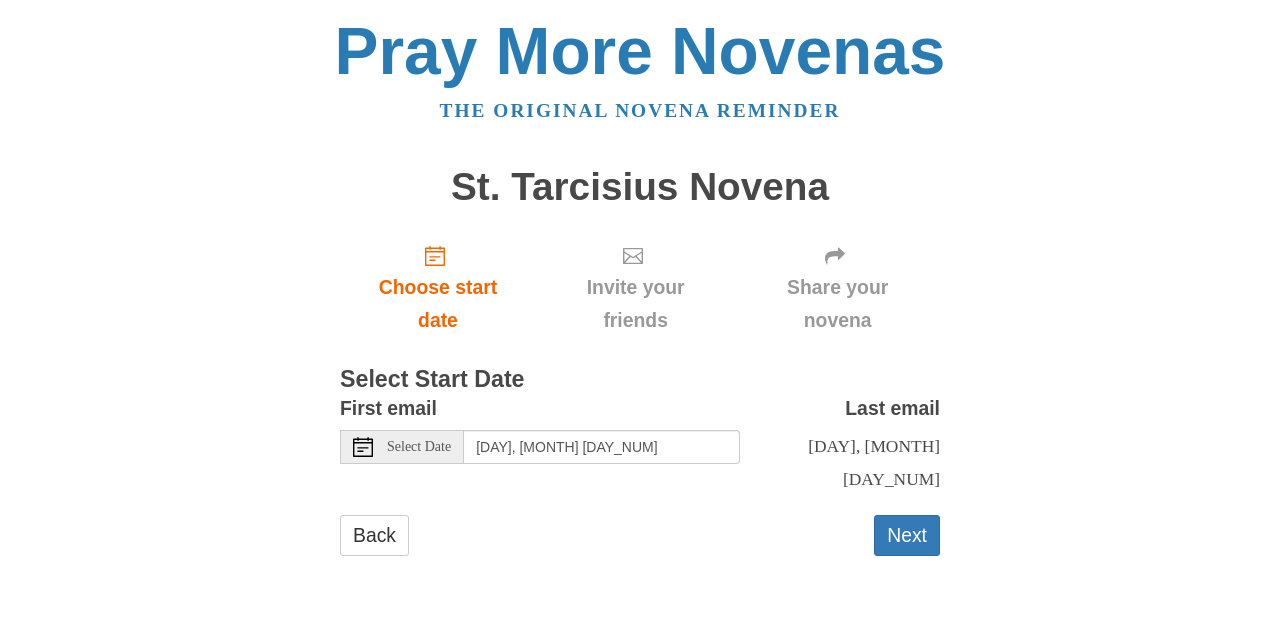 click 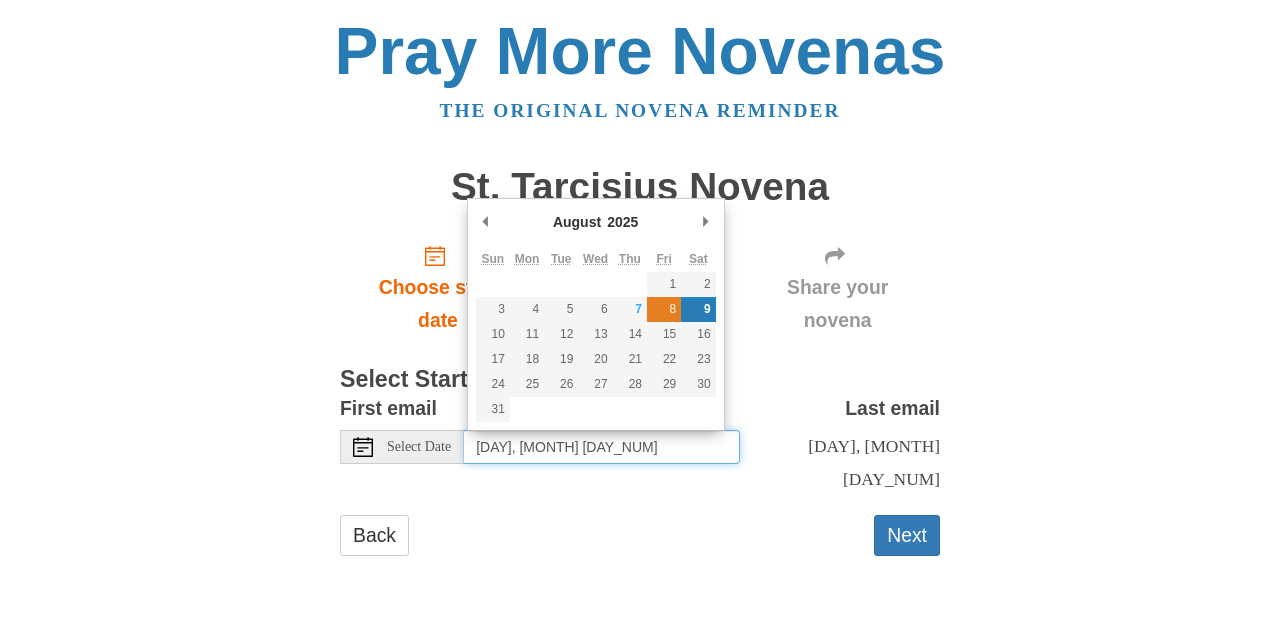 type on "[DAY], [MONTH] [DAY_NUM]" 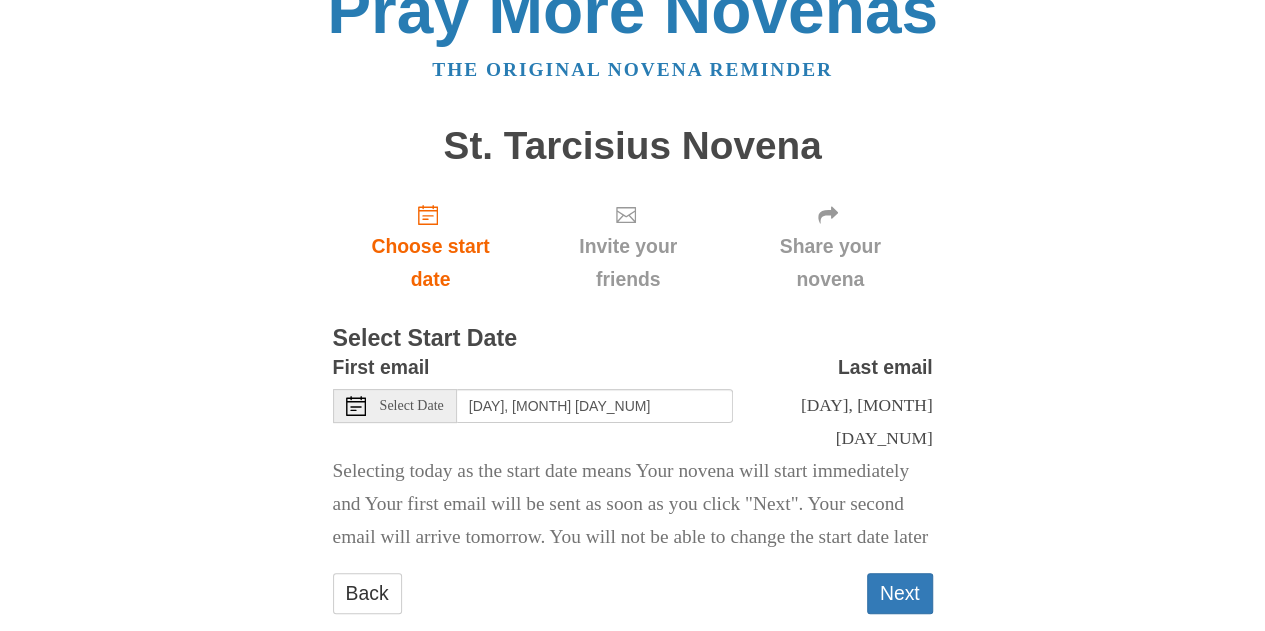 scroll, scrollTop: 98, scrollLeft: 0, axis: vertical 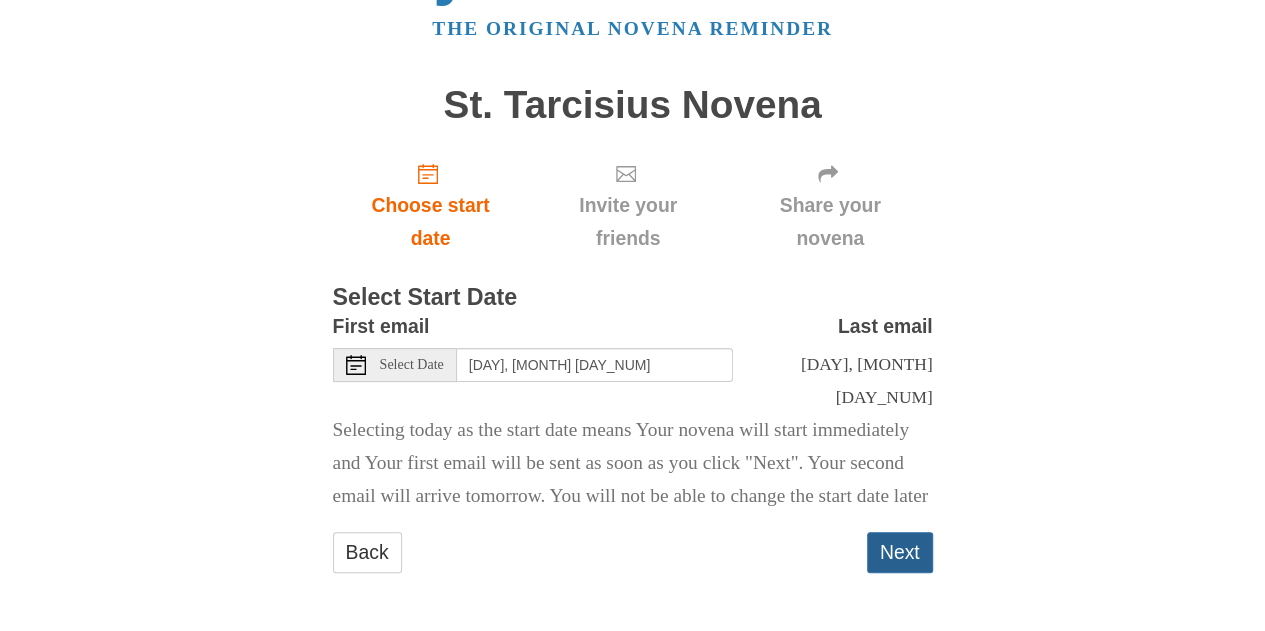 click on "Next" at bounding box center [900, 552] 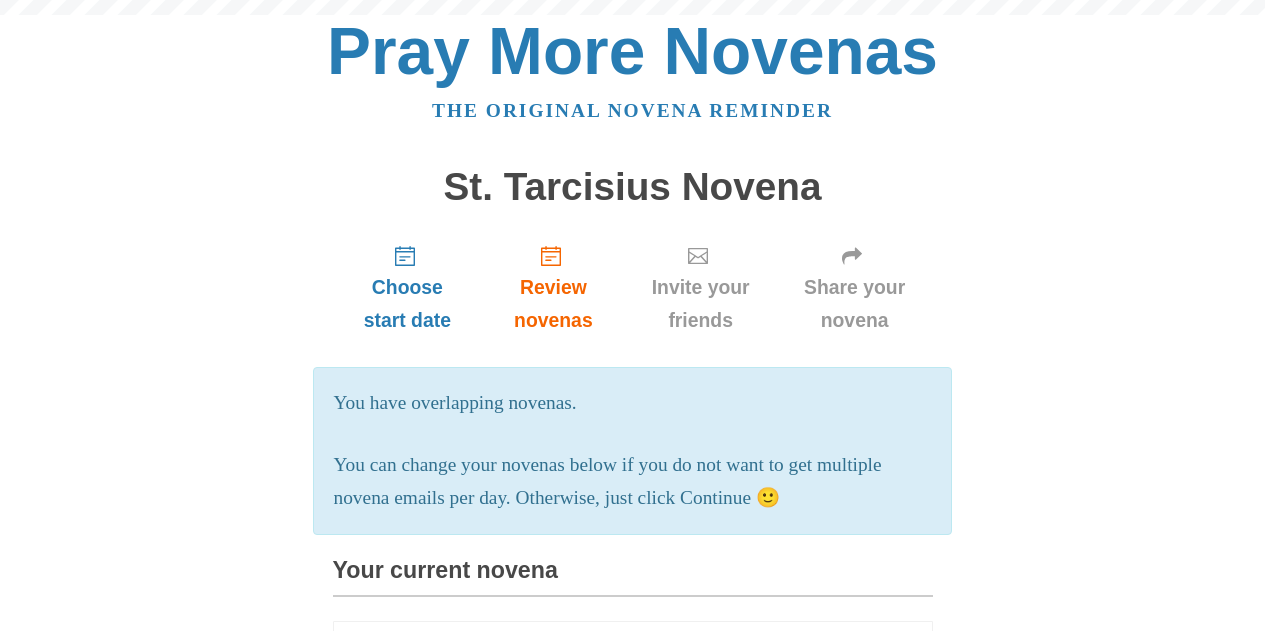 scroll, scrollTop: 0, scrollLeft: 0, axis: both 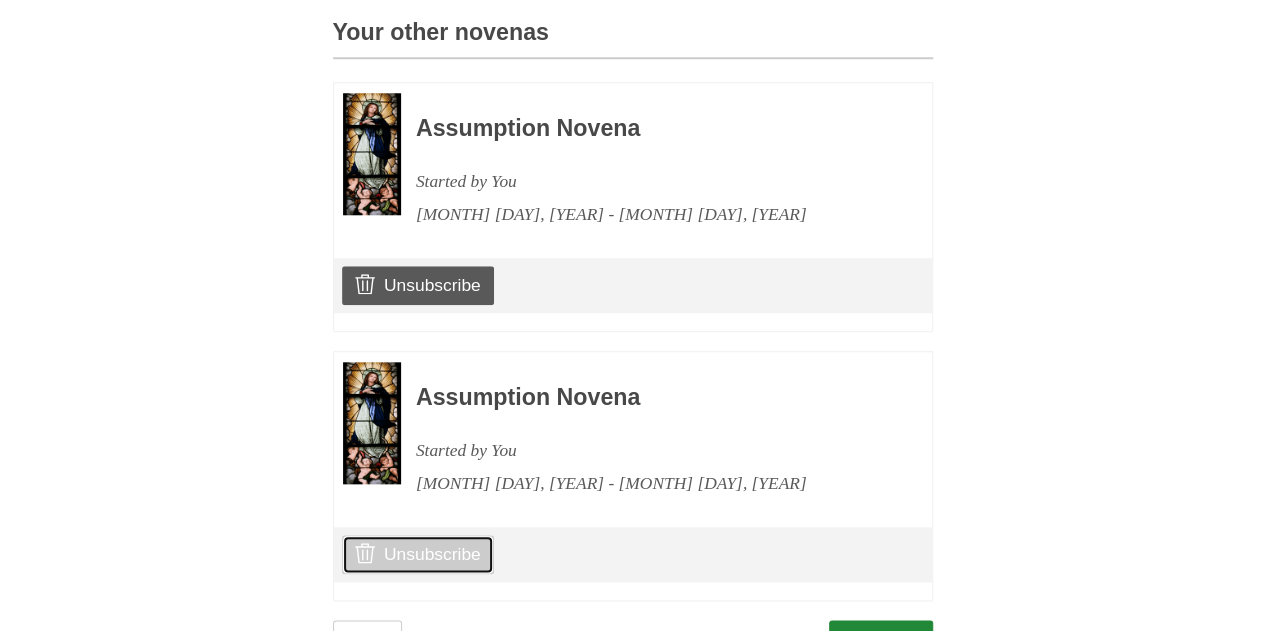 click 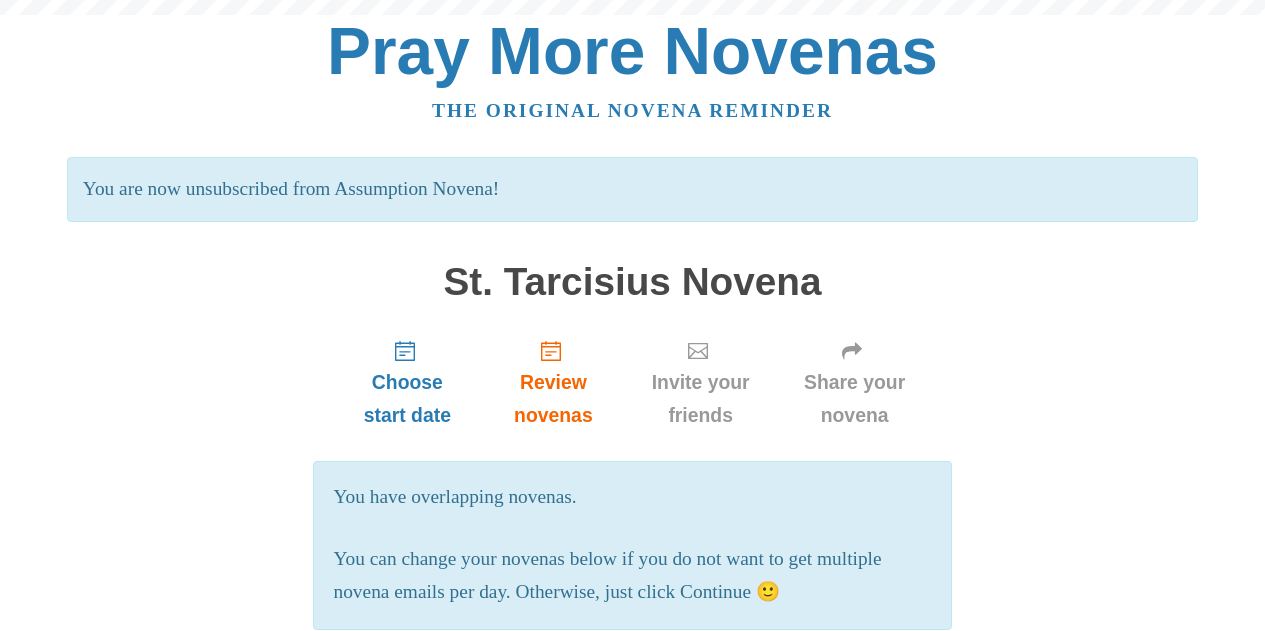 scroll, scrollTop: 0, scrollLeft: 0, axis: both 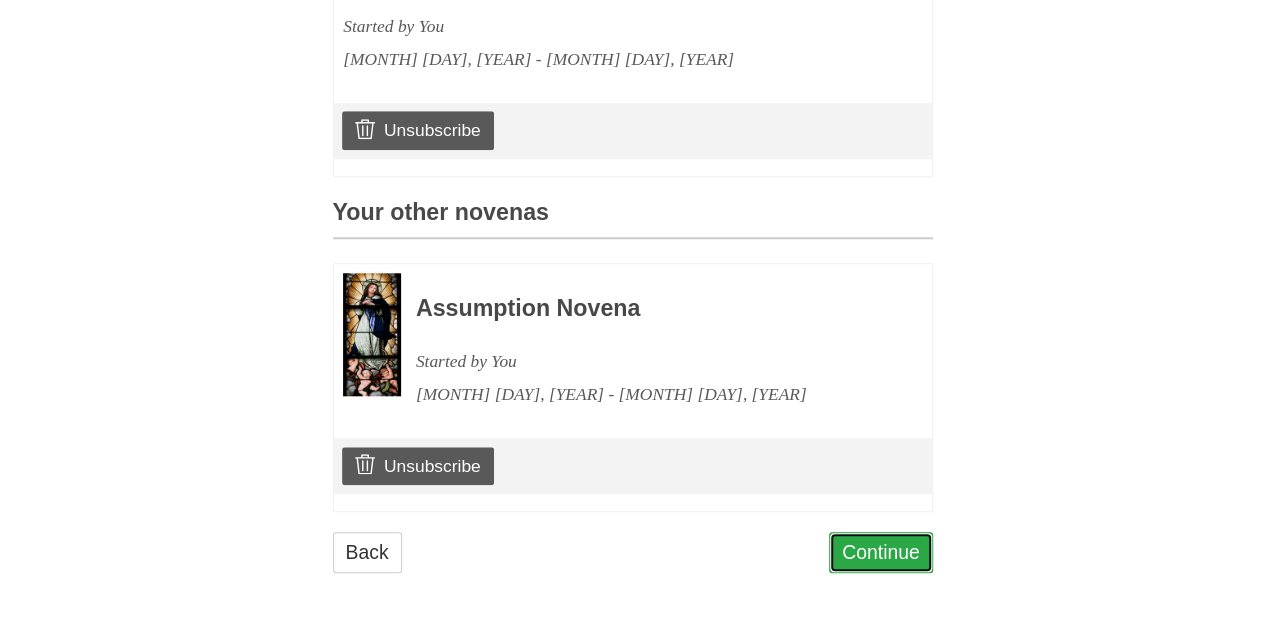 click on "Continue" at bounding box center [881, 552] 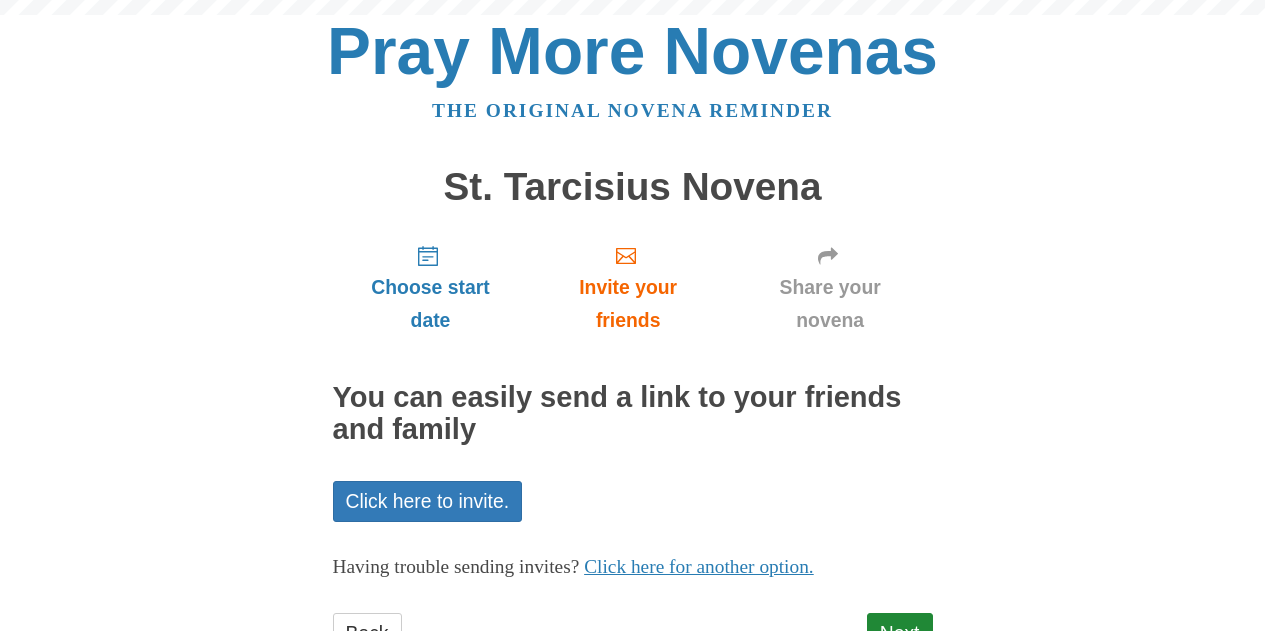 scroll, scrollTop: 0, scrollLeft: 0, axis: both 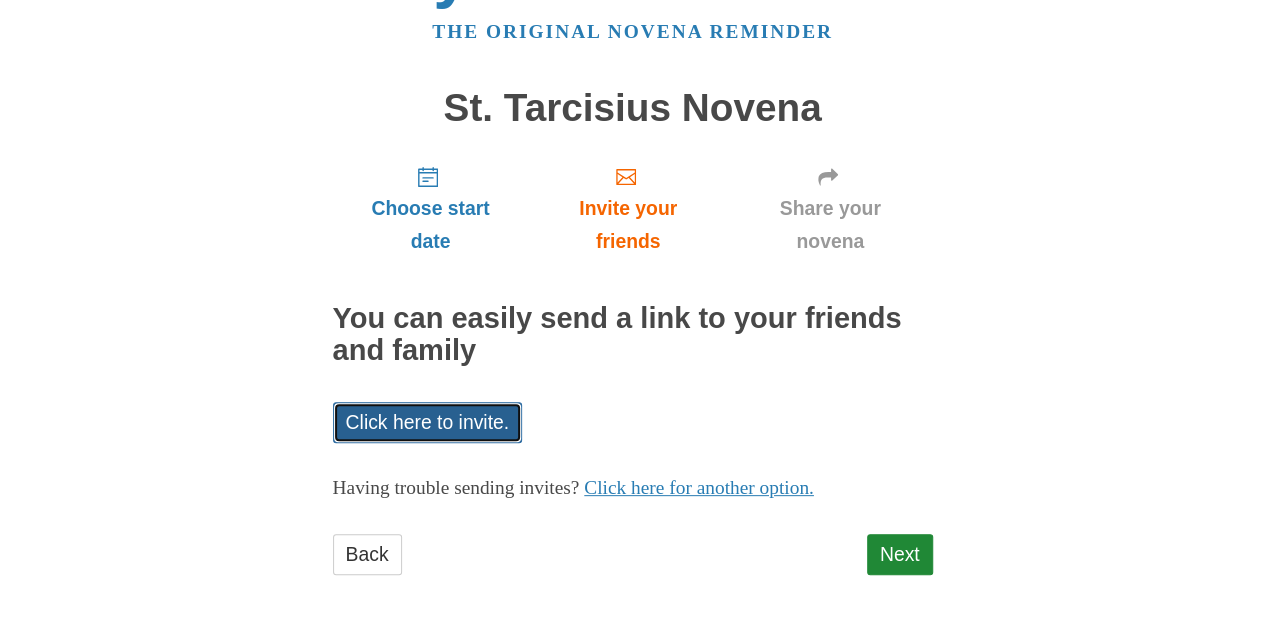 click on "Click here to invite." at bounding box center (428, 422) 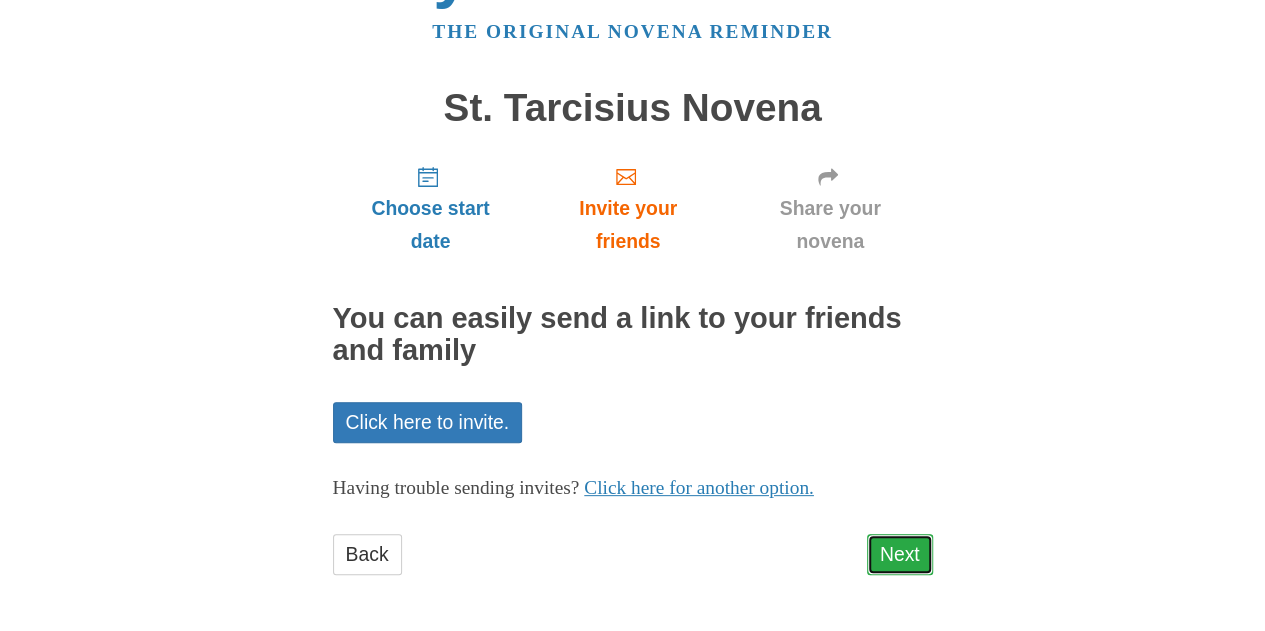 click on "Next" at bounding box center (900, 554) 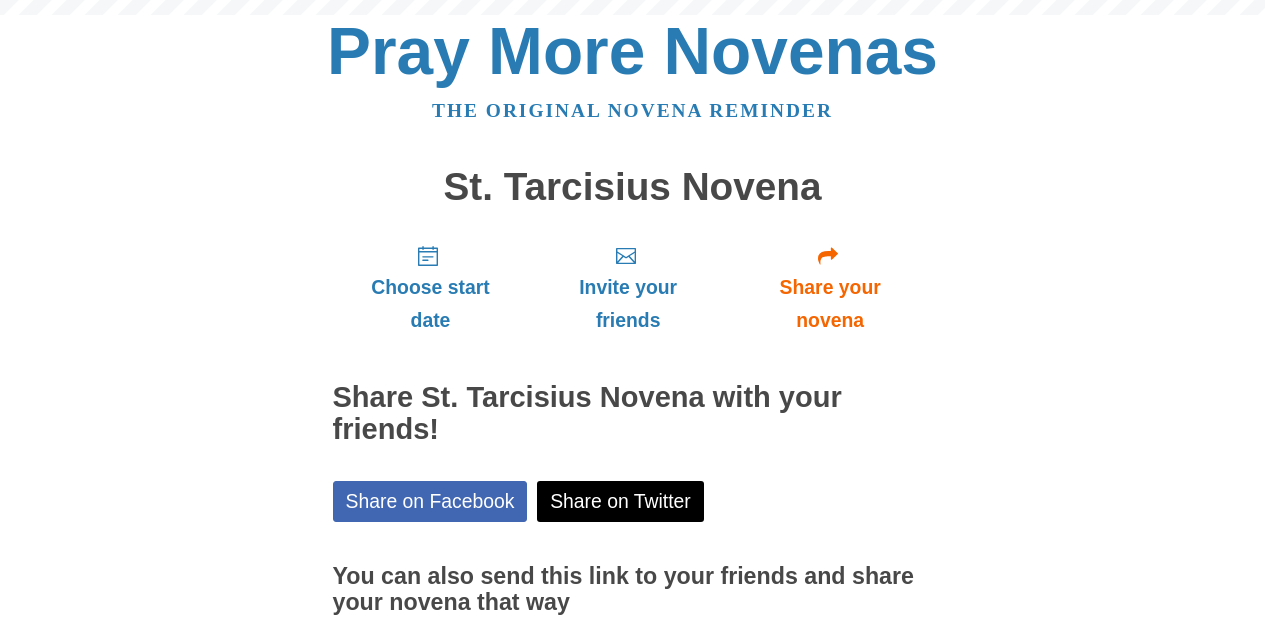 scroll, scrollTop: 0, scrollLeft: 0, axis: both 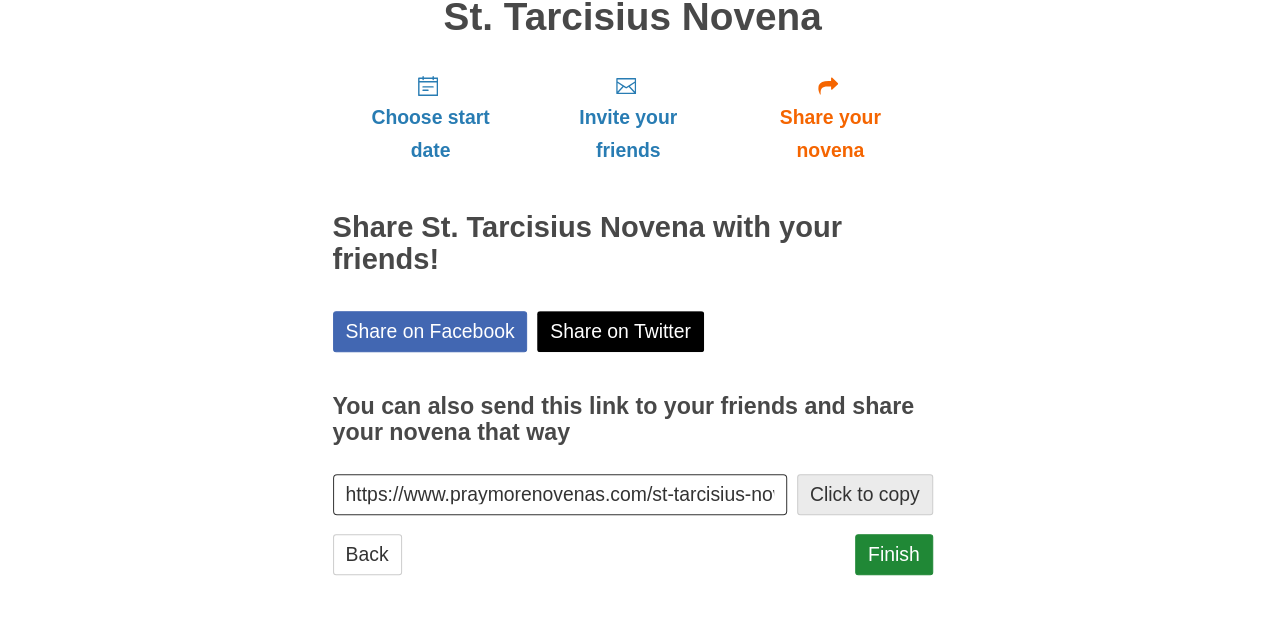 click on "Click to copy" at bounding box center (865, 494) 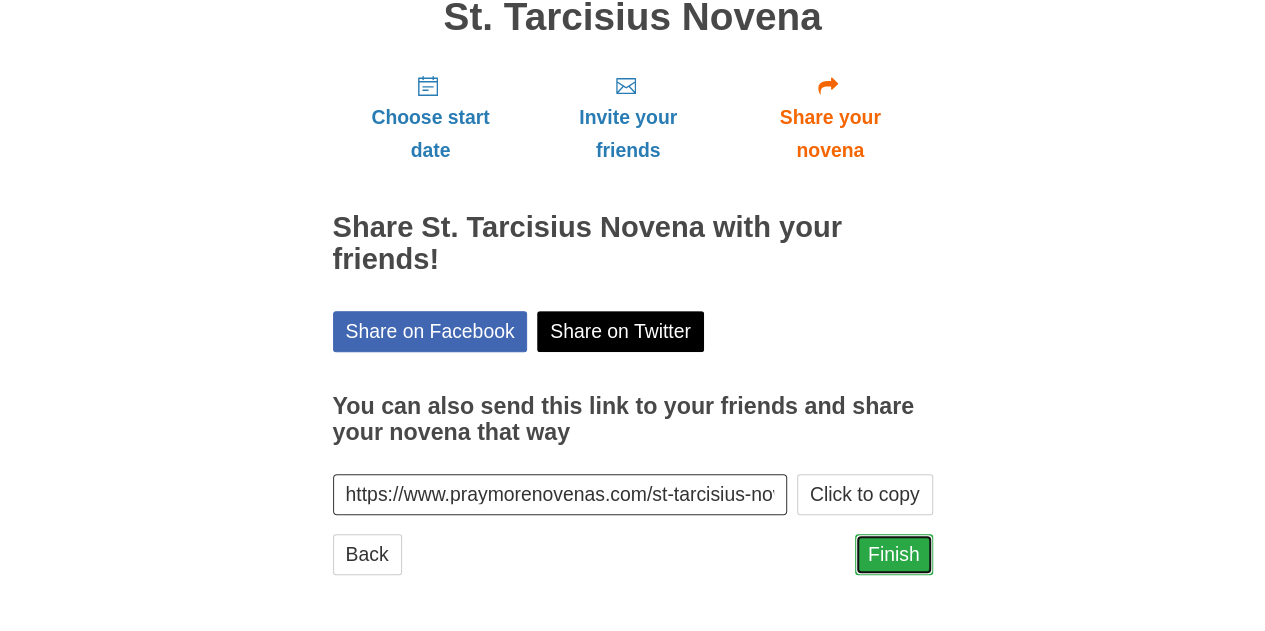 click on "Finish" at bounding box center (894, 554) 